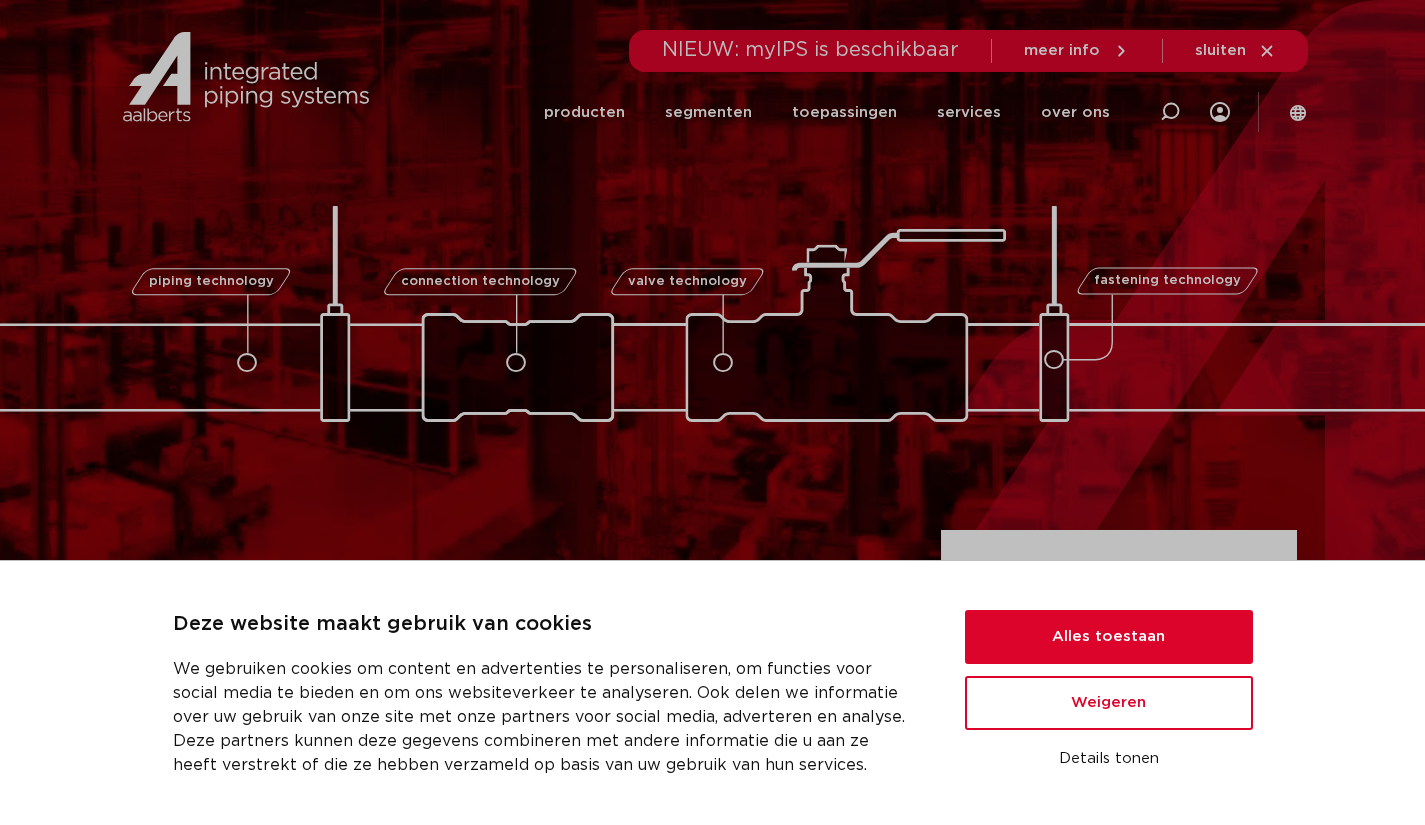 scroll, scrollTop: 0, scrollLeft: 0, axis: both 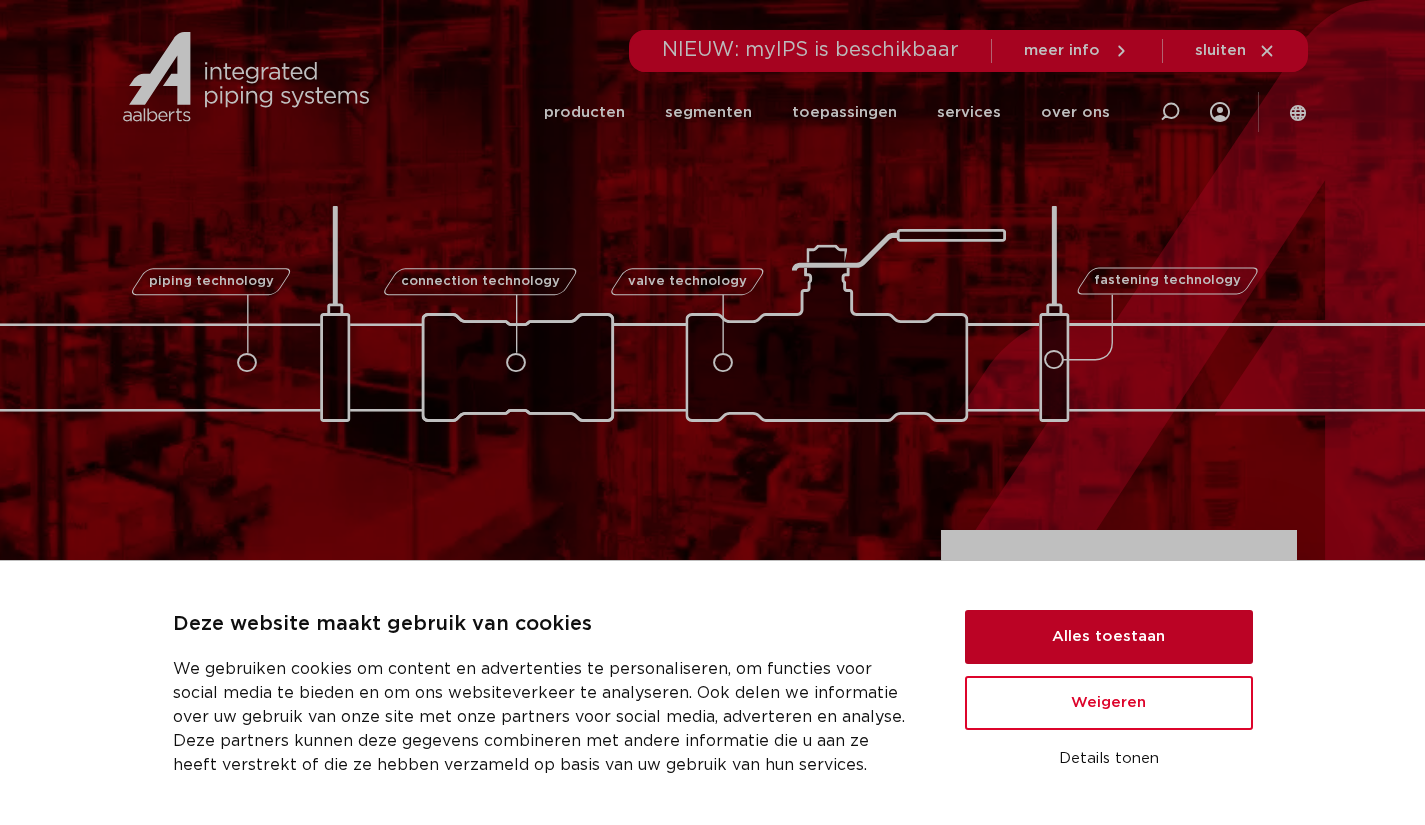 click on "Alles toestaan" at bounding box center [1109, 637] 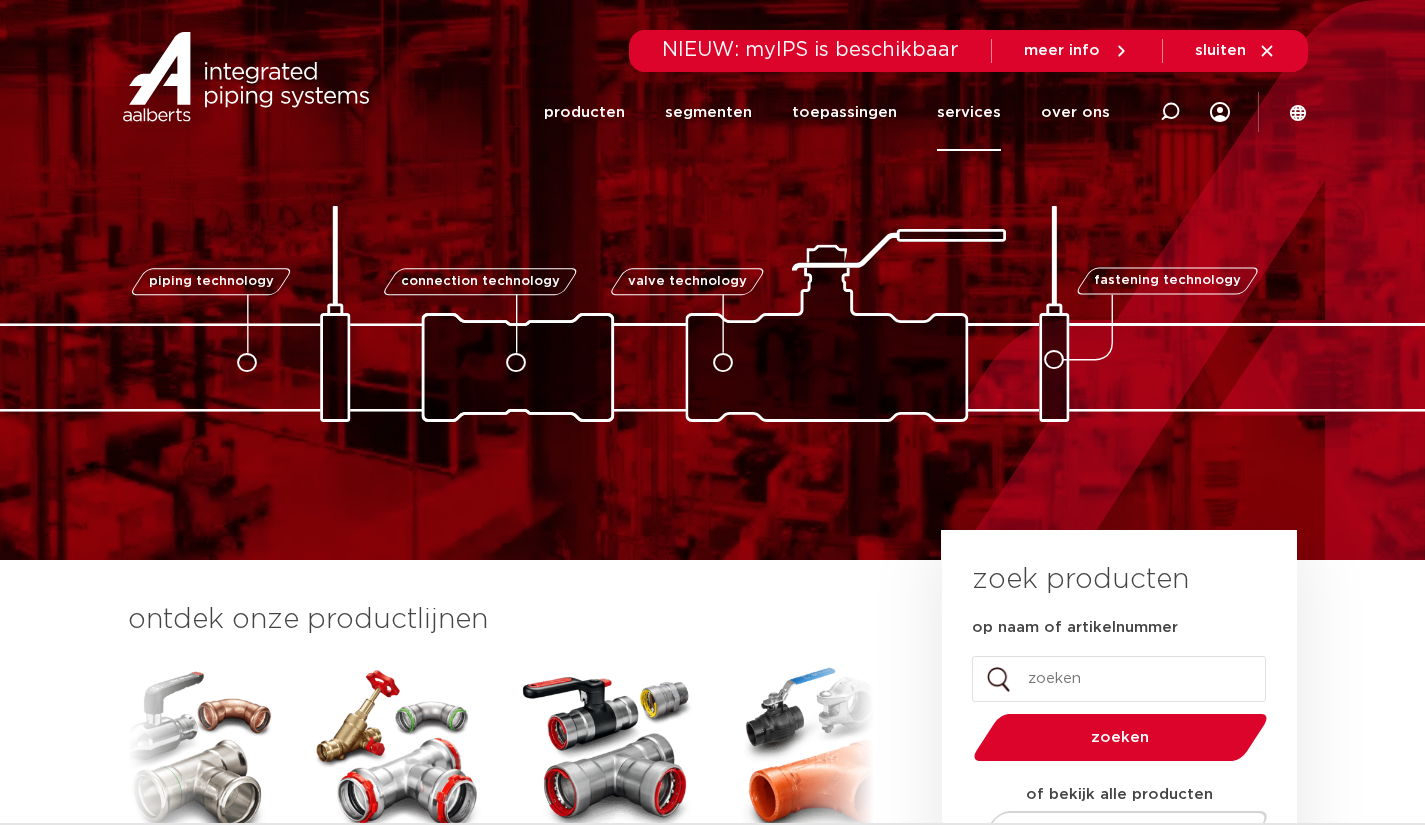 click on "services" 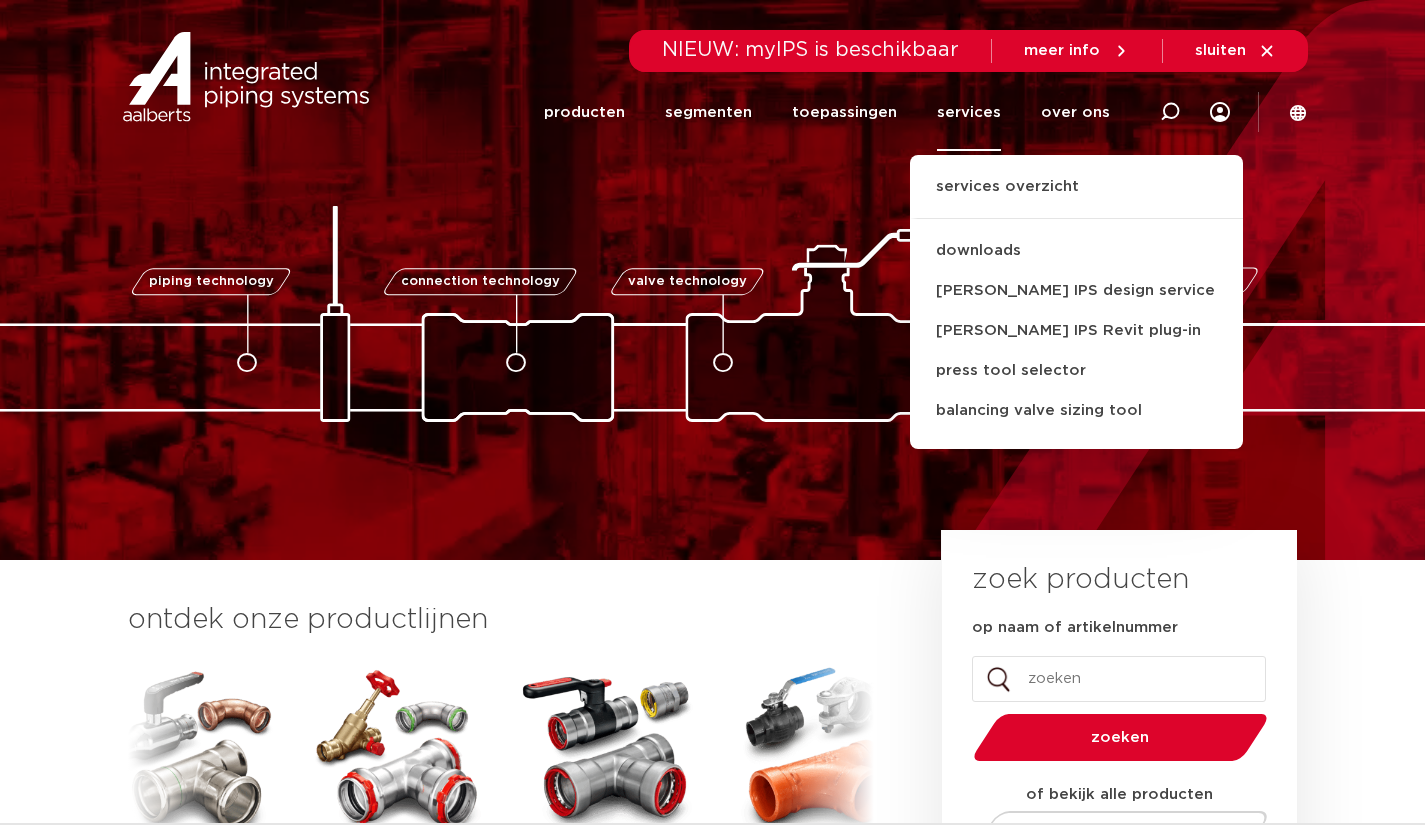 click 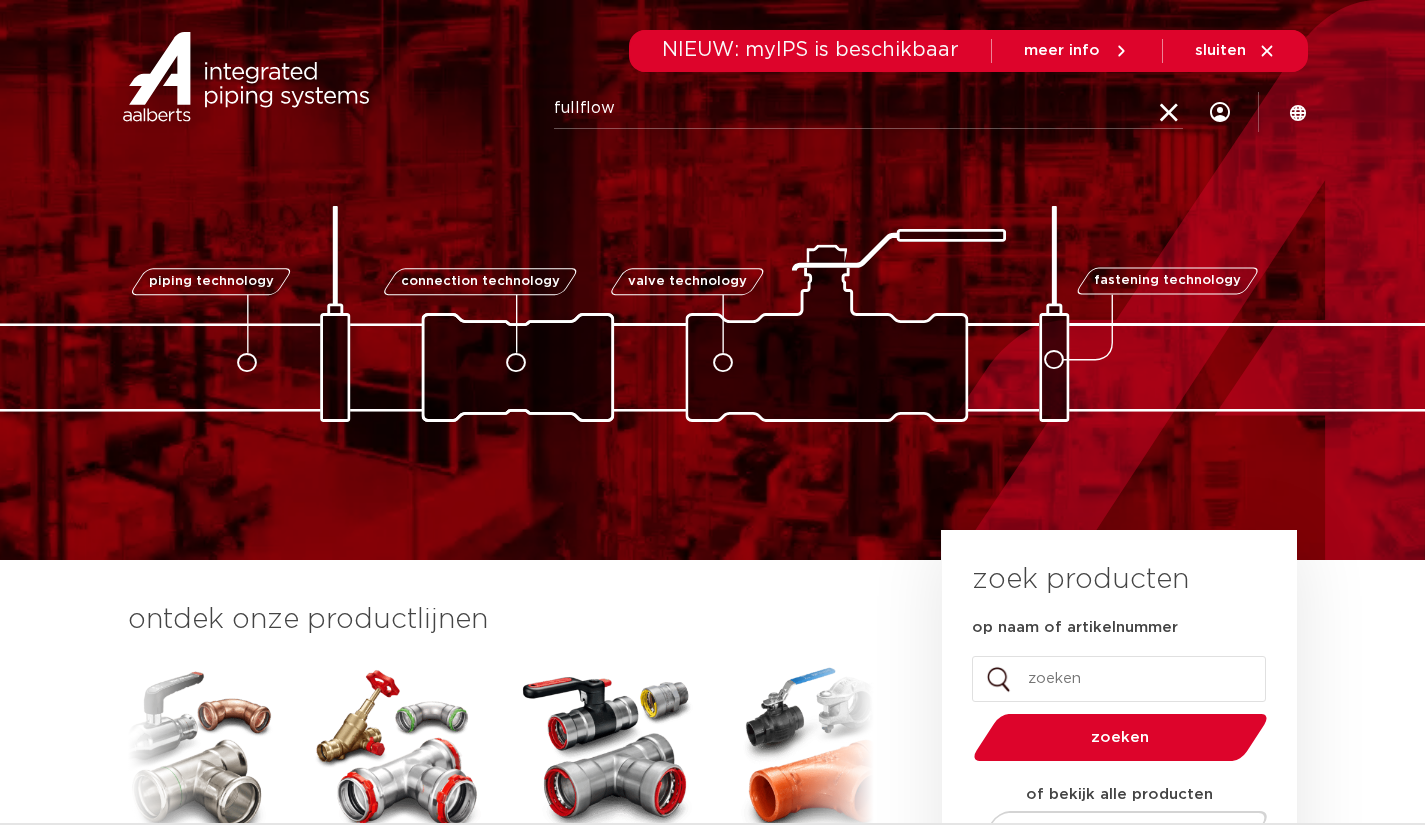 type on "fullflow" 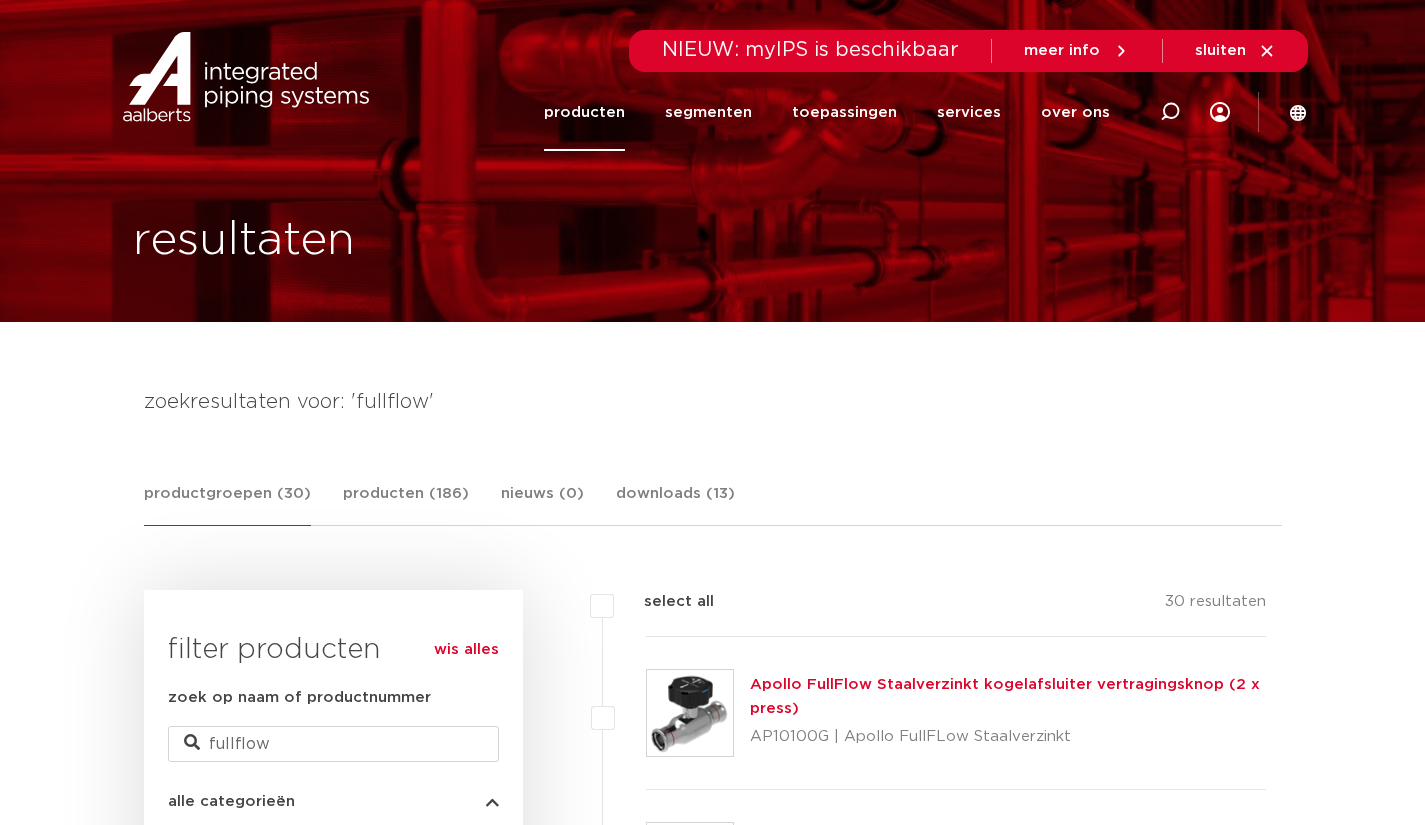 scroll, scrollTop: 0, scrollLeft: 0, axis: both 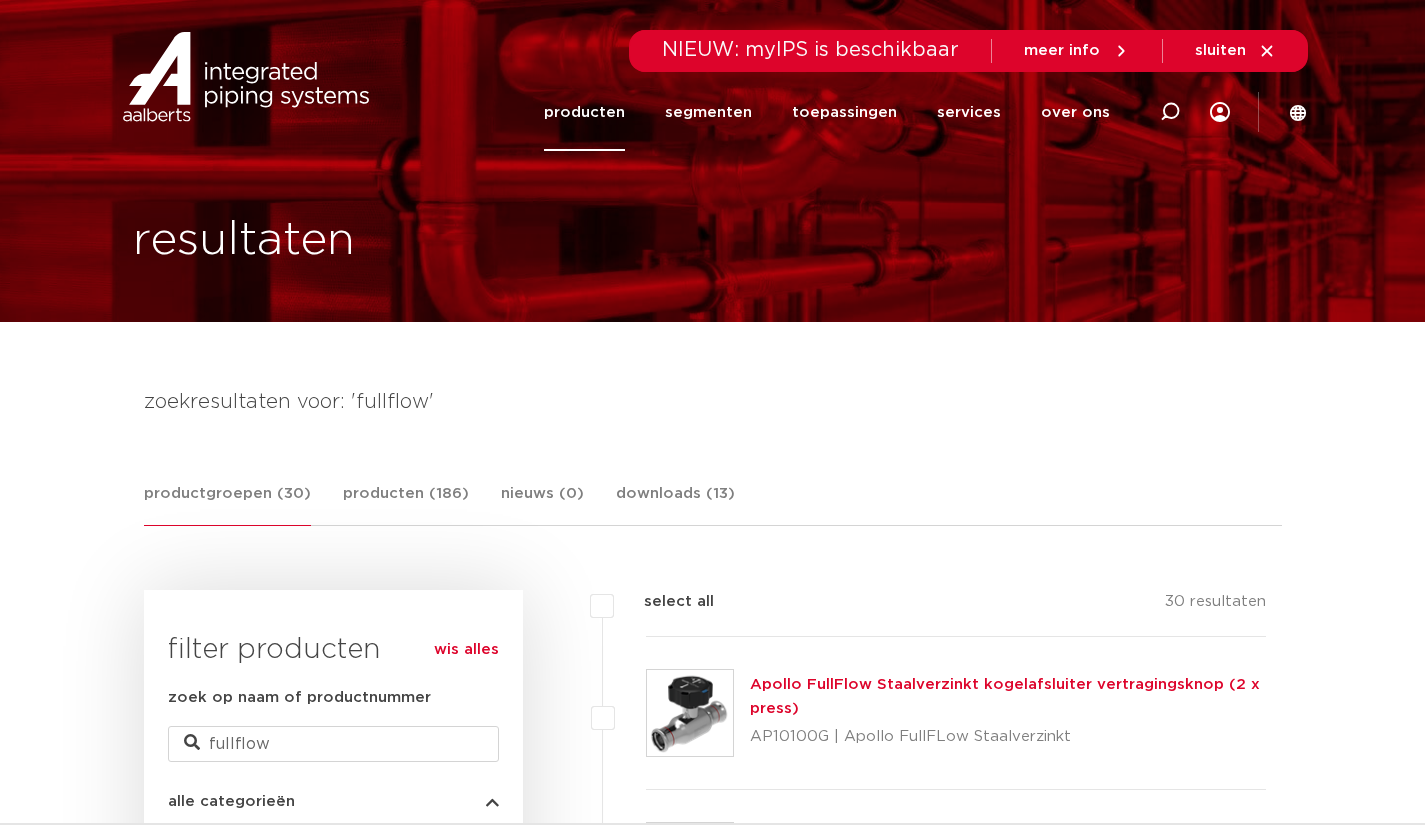 click on "zoekresultaten voor: 'fullflow'
productgroepen (30)
producten (186)
nieuws (0)
downloads (13)
productgroepen (30)
producten (186)
nieuws (0)
downloads (13)
wis alles
filter producten
fullflow" at bounding box center (713, 3070) 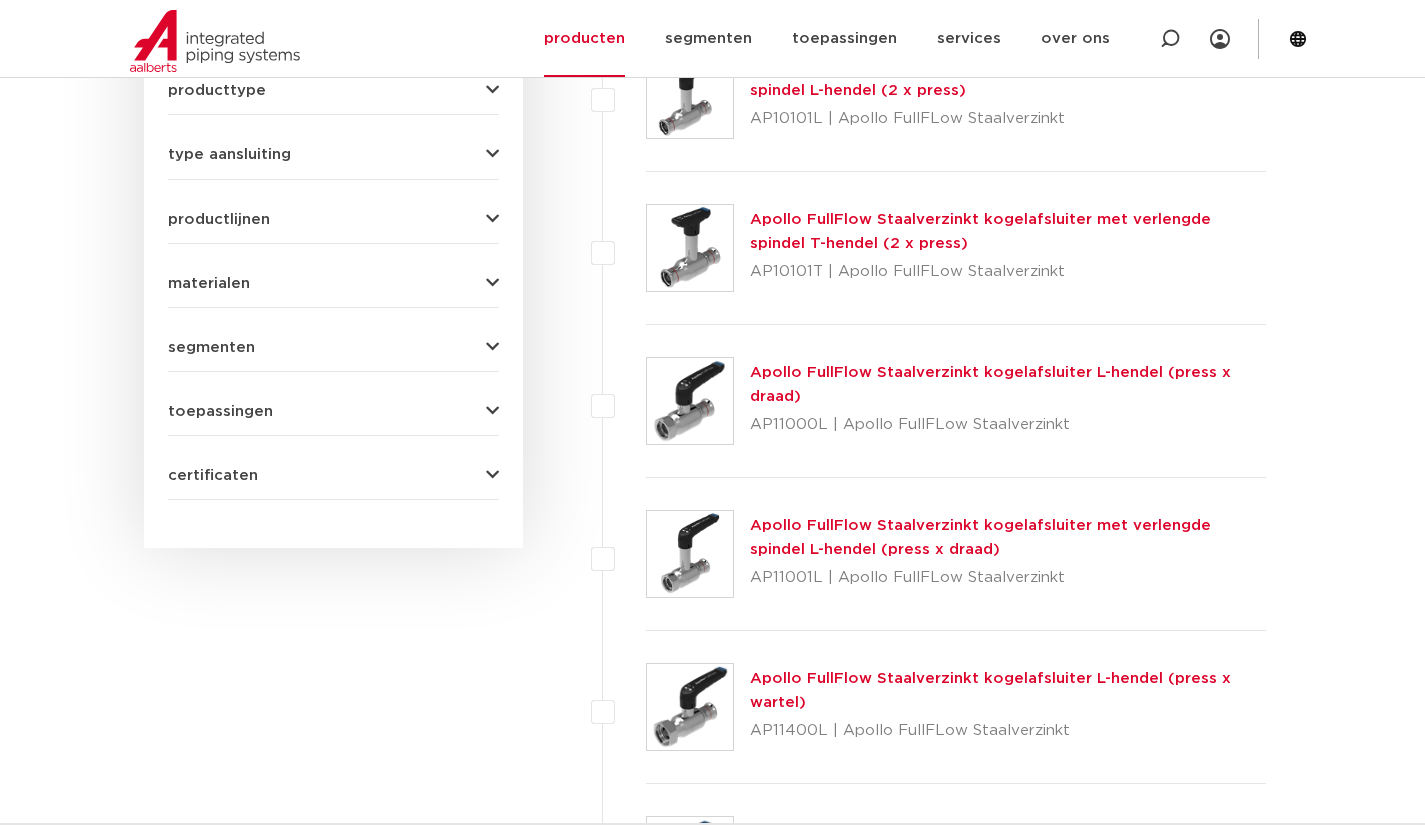 scroll, scrollTop: 1240, scrollLeft: 0, axis: vertical 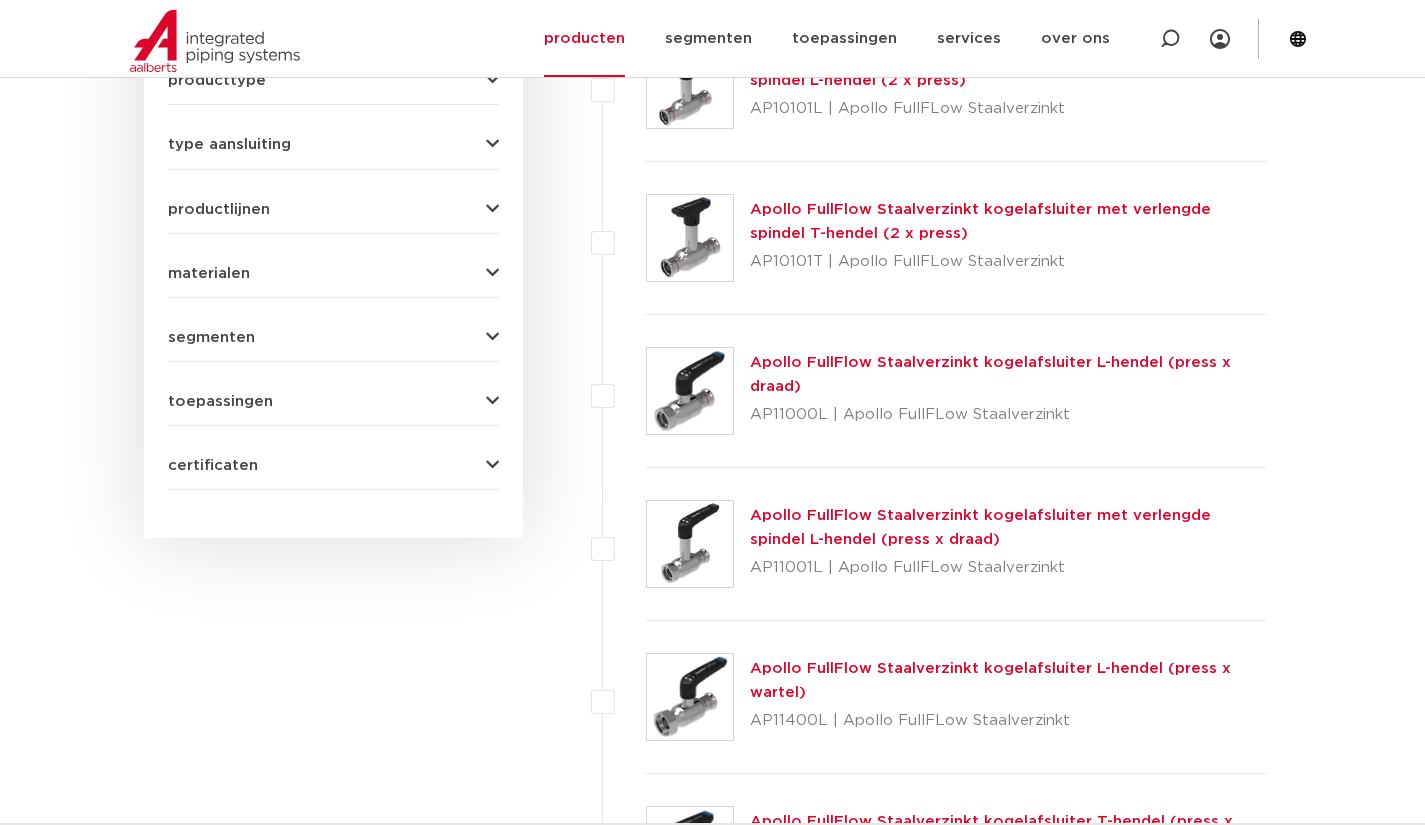click on "Apollo FullFlow Staalverzinkt kogelafsluiter L-hendel (press x draad)" at bounding box center (990, 374) 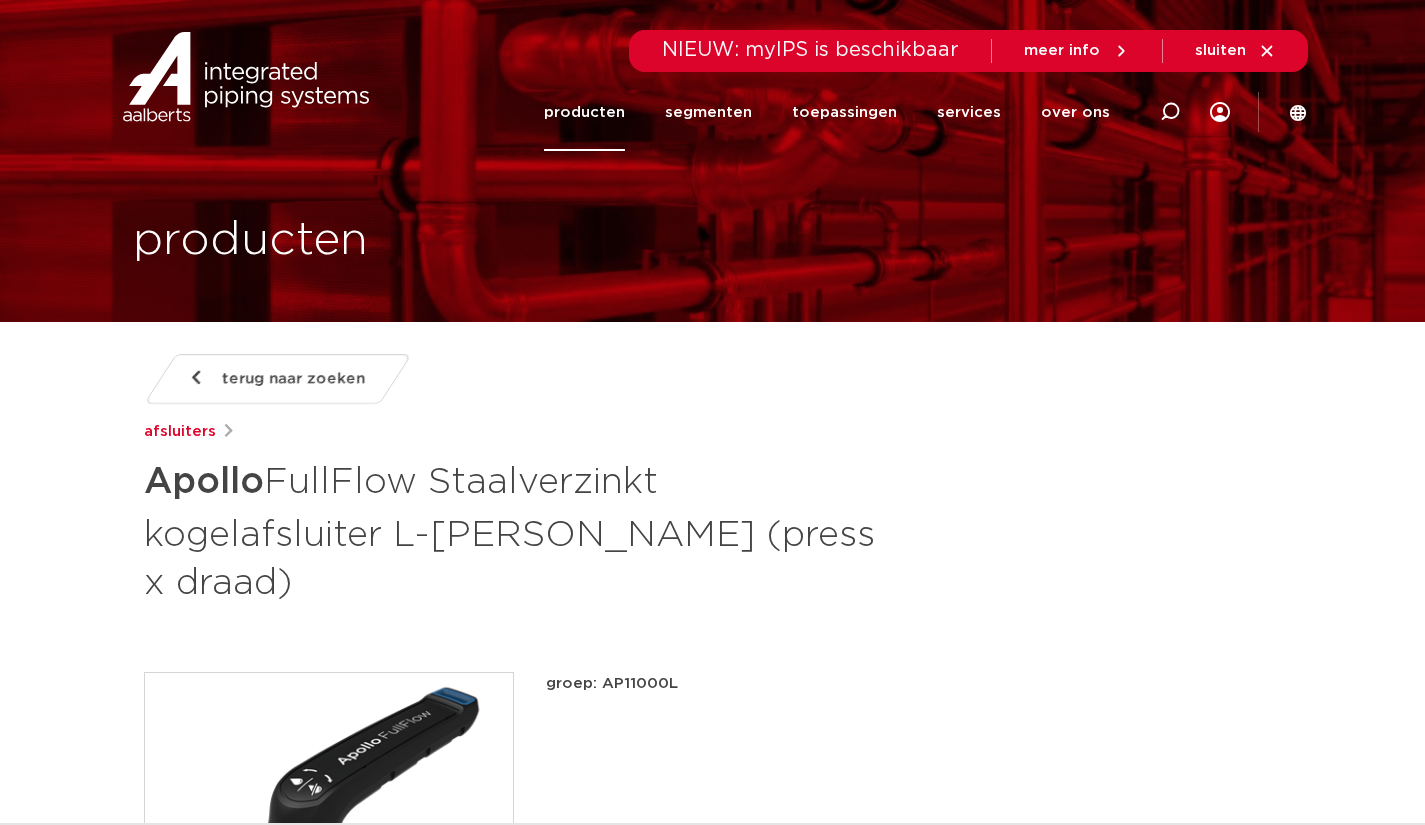 scroll, scrollTop: 0, scrollLeft: 0, axis: both 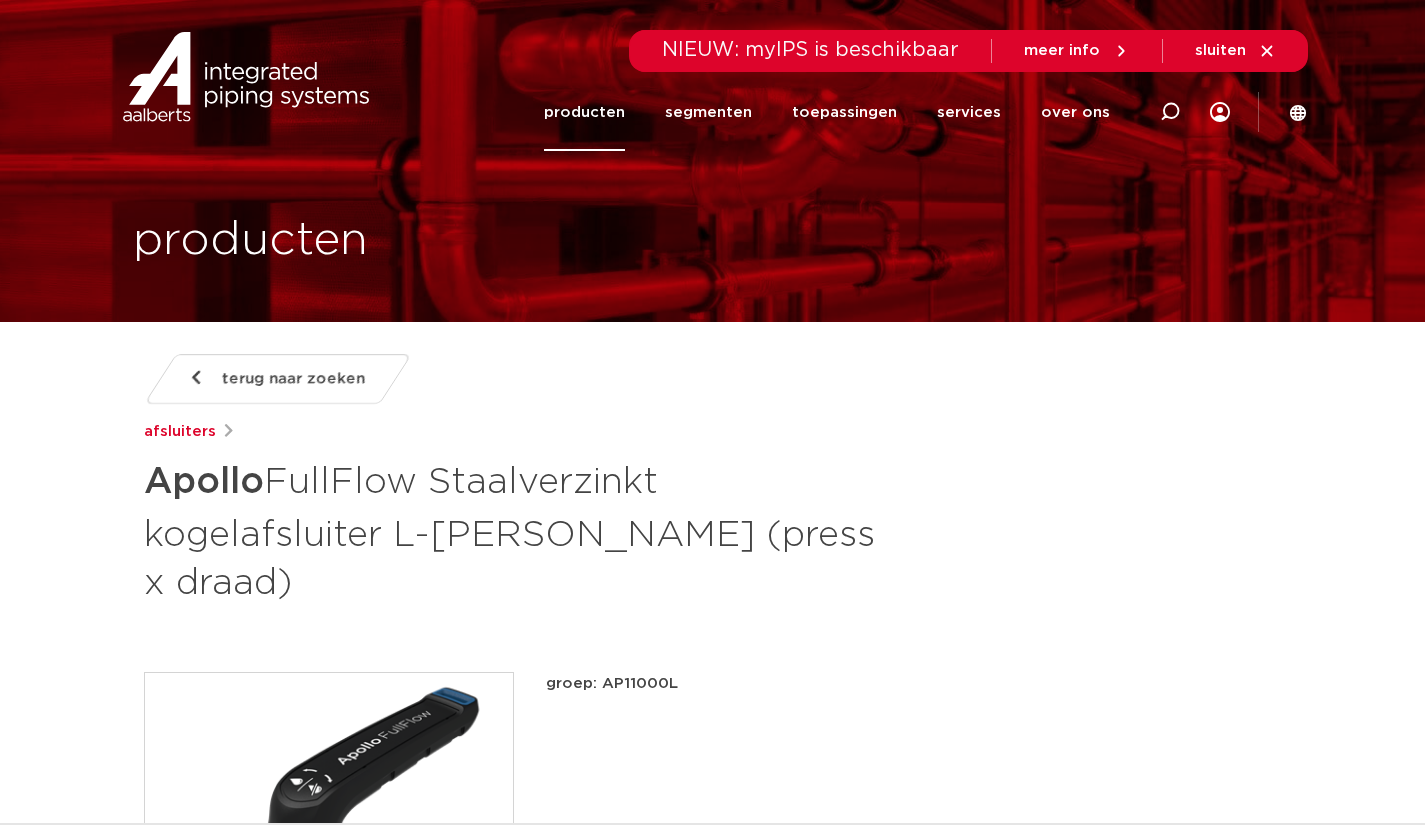 click on "terug naar zoeken
afsluiters
Apollo  FullFlow Staalverzinkt kogelafsluiter L-[PERSON_NAME] (press x draad)" at bounding box center [713, 481] 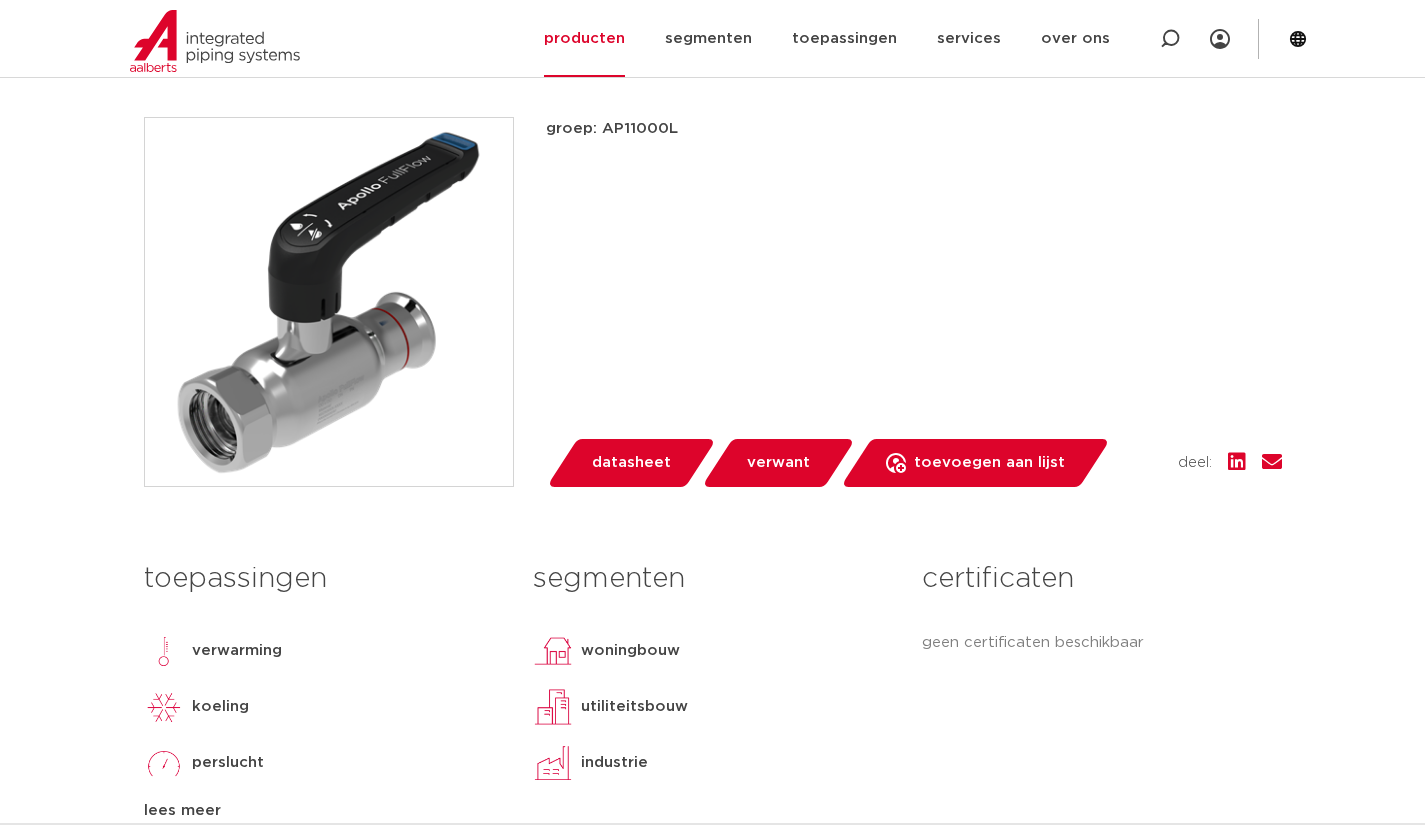 scroll, scrollTop: 560, scrollLeft: 0, axis: vertical 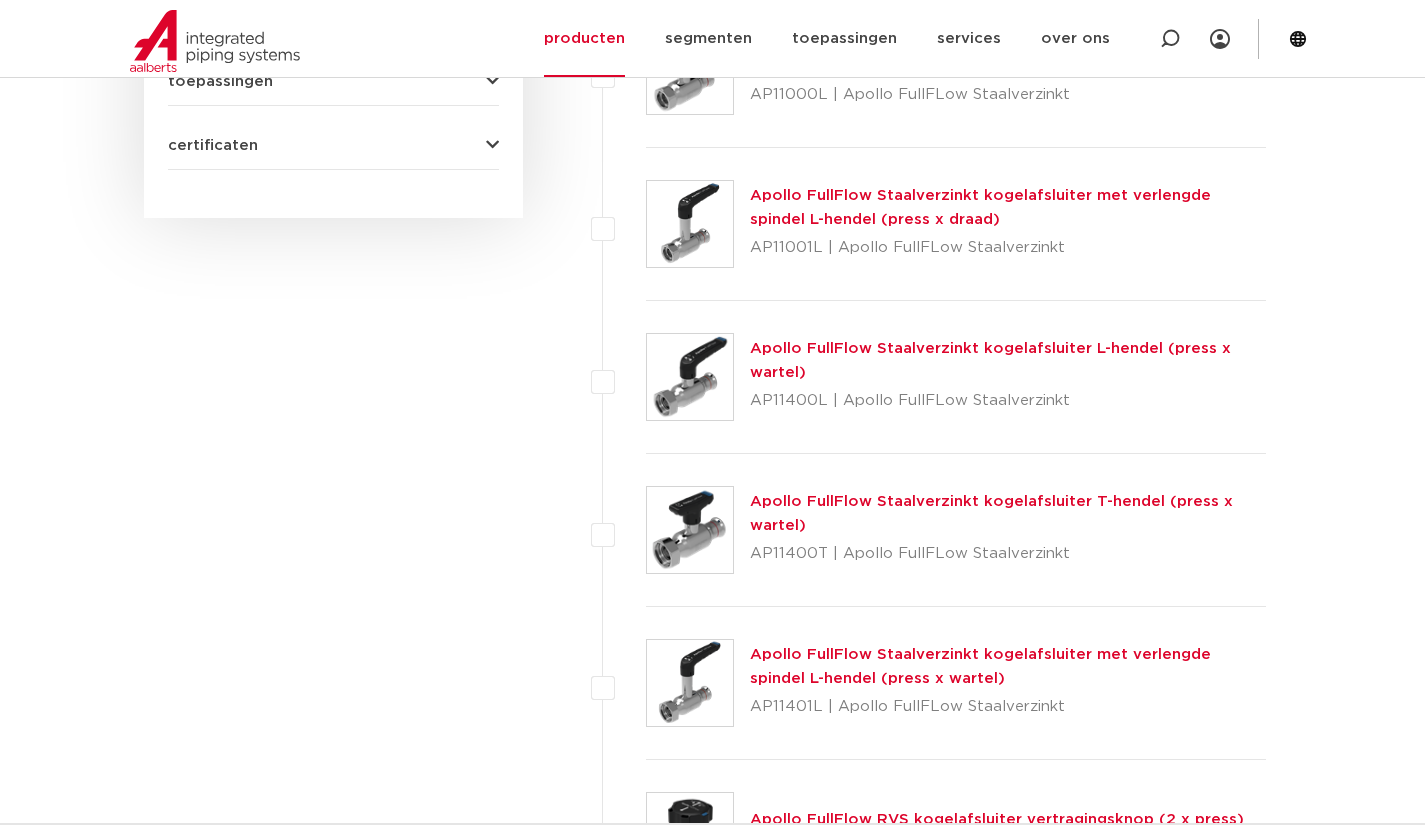 click on "Apollo FullFlow Staalverzinkt kogelafsluiter T-hendel (press x wartel)
AP11400T
| Apollo FullFLow Staalverzinkt" at bounding box center [1008, 530] 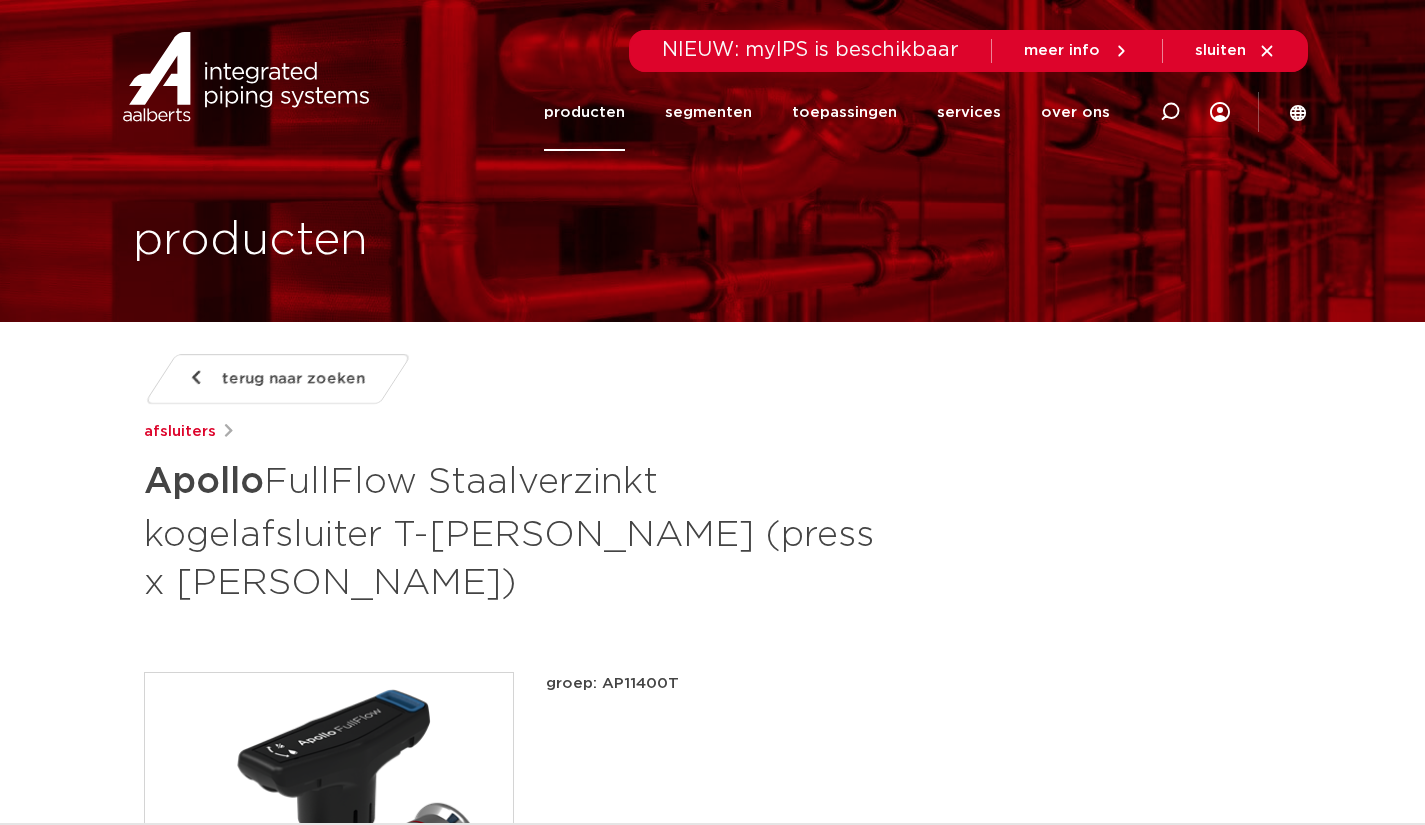 scroll, scrollTop: 40, scrollLeft: 0, axis: vertical 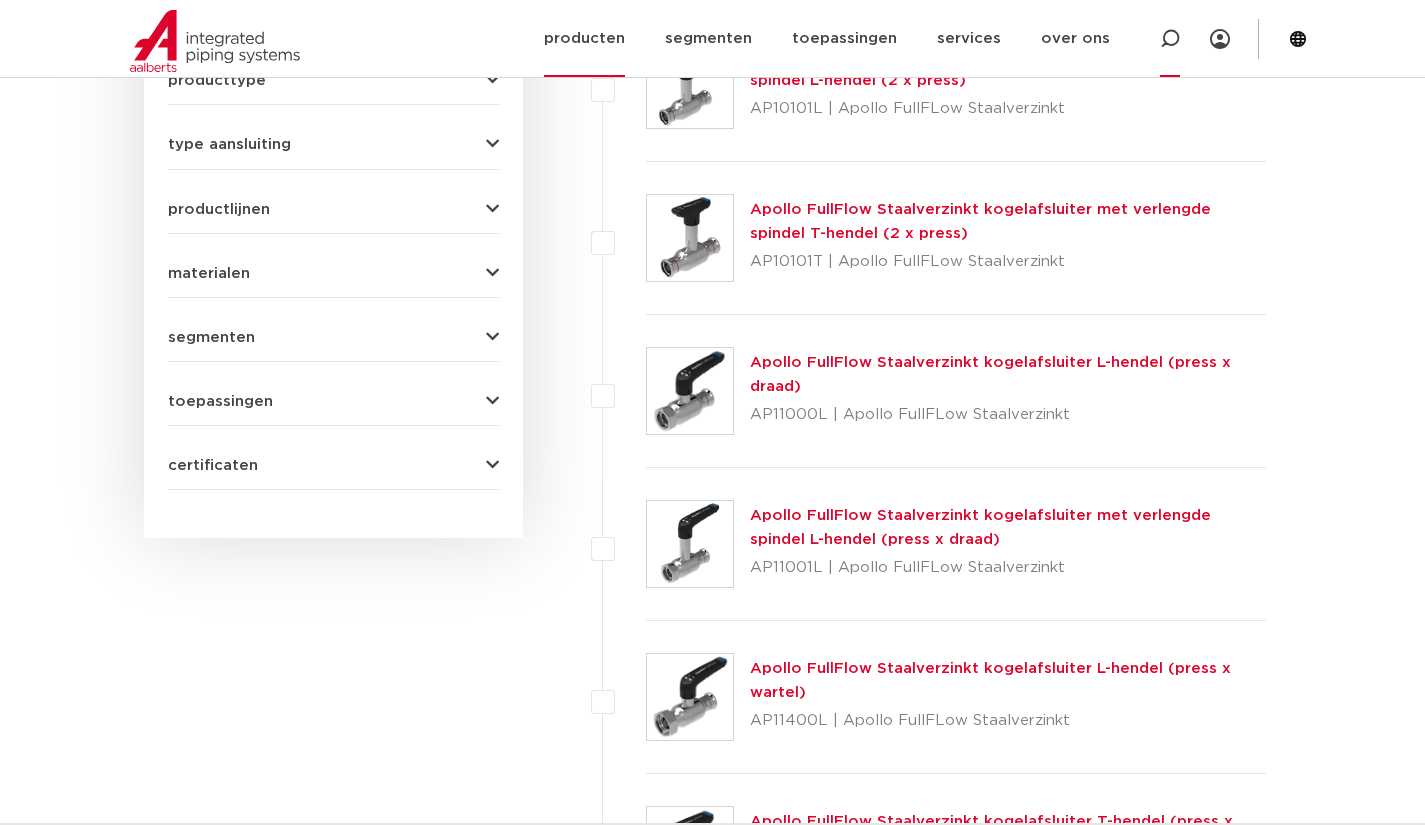 click 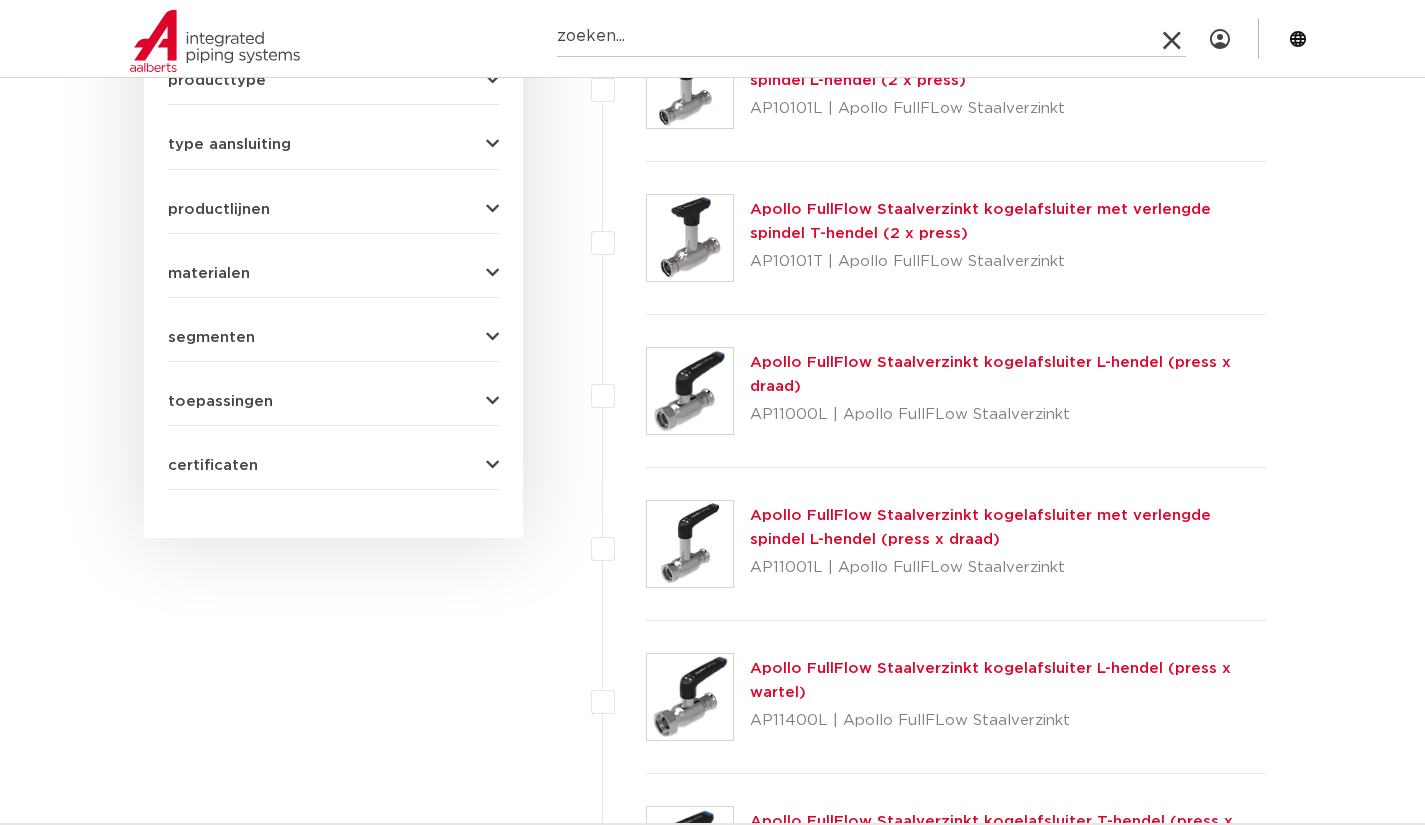paste on "1V5000020002" 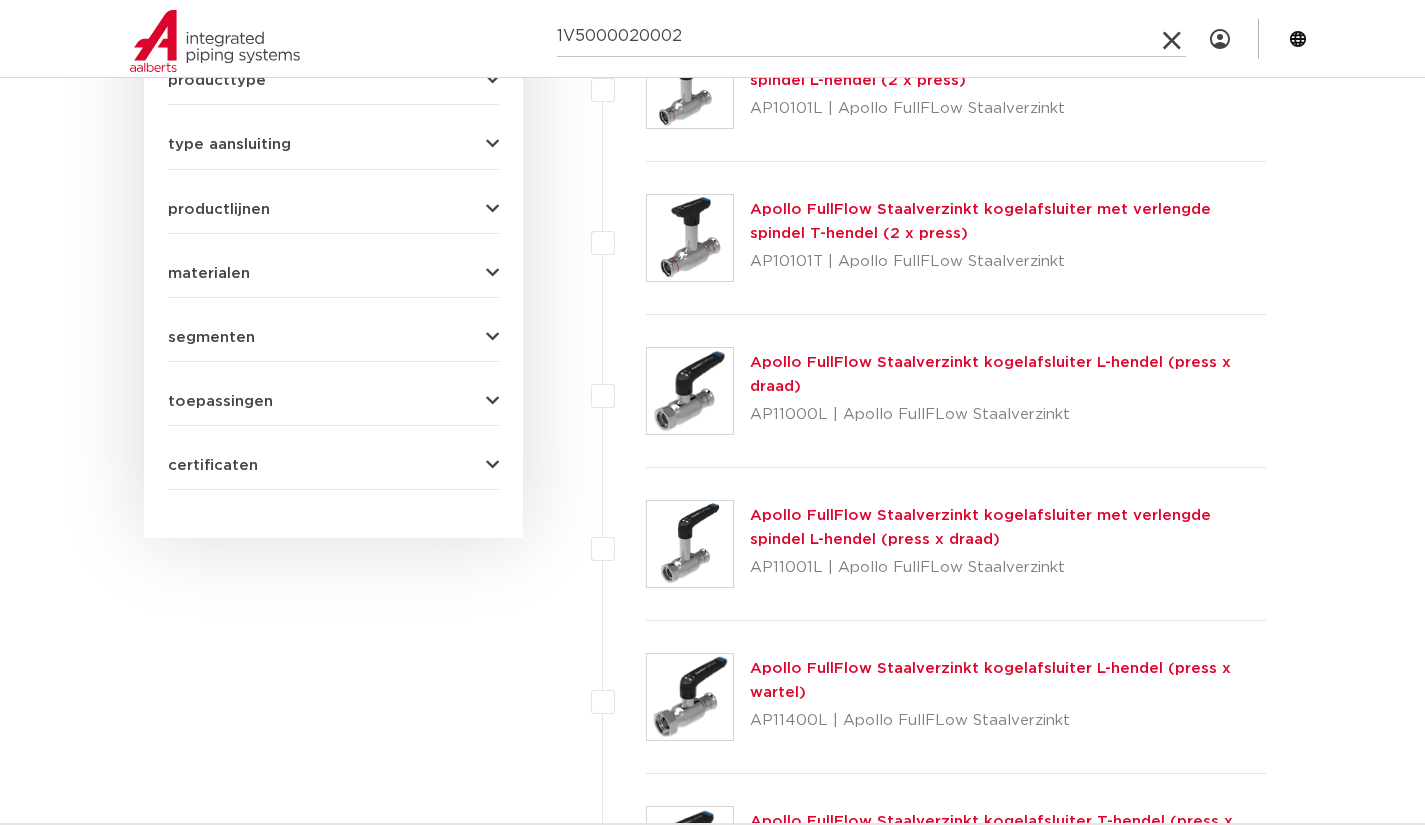 type on "1V5000020002" 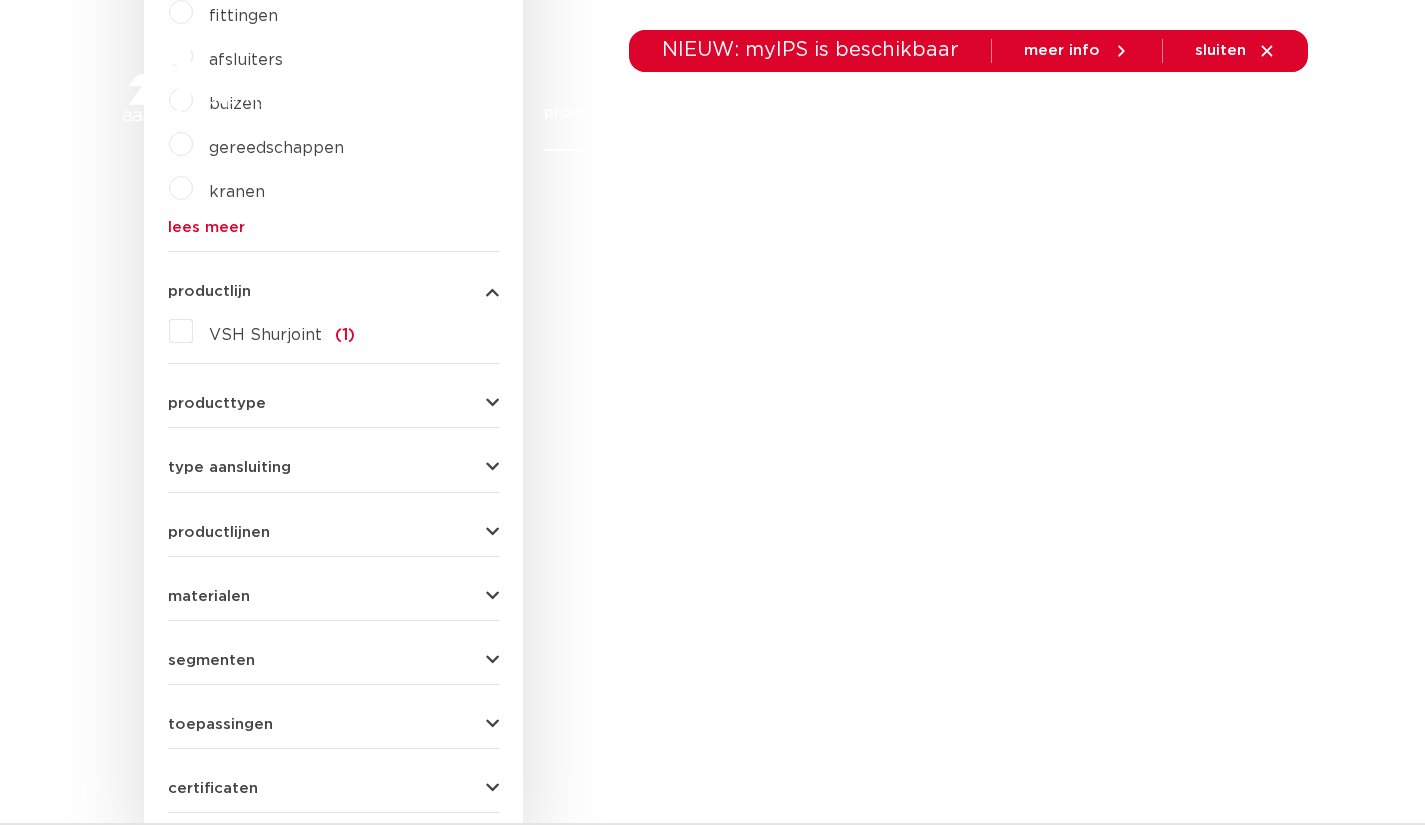 scroll, scrollTop: 0, scrollLeft: 0, axis: both 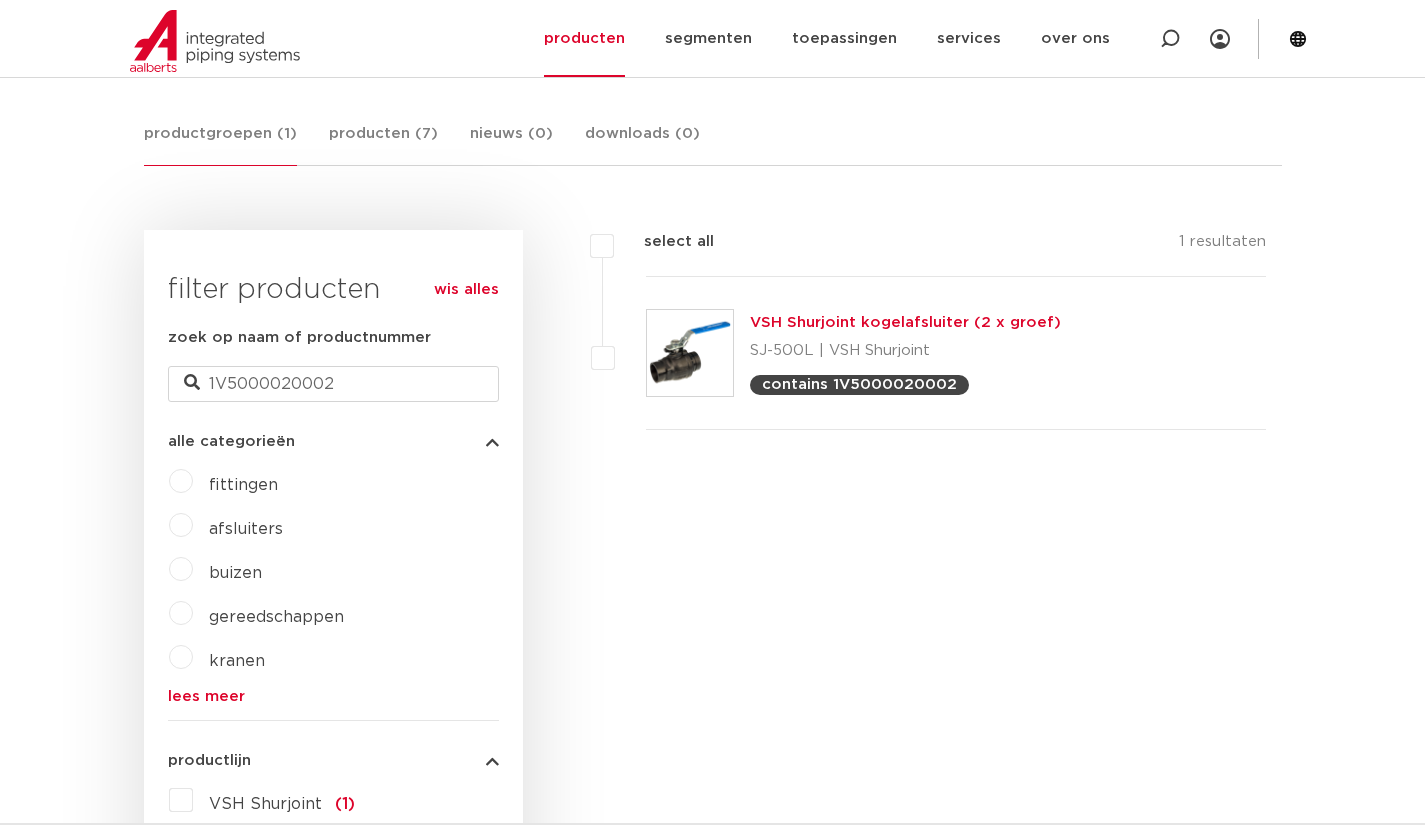 click on "VSH Shurjoint kogelafsluiter (2 x groef)" at bounding box center [905, 322] 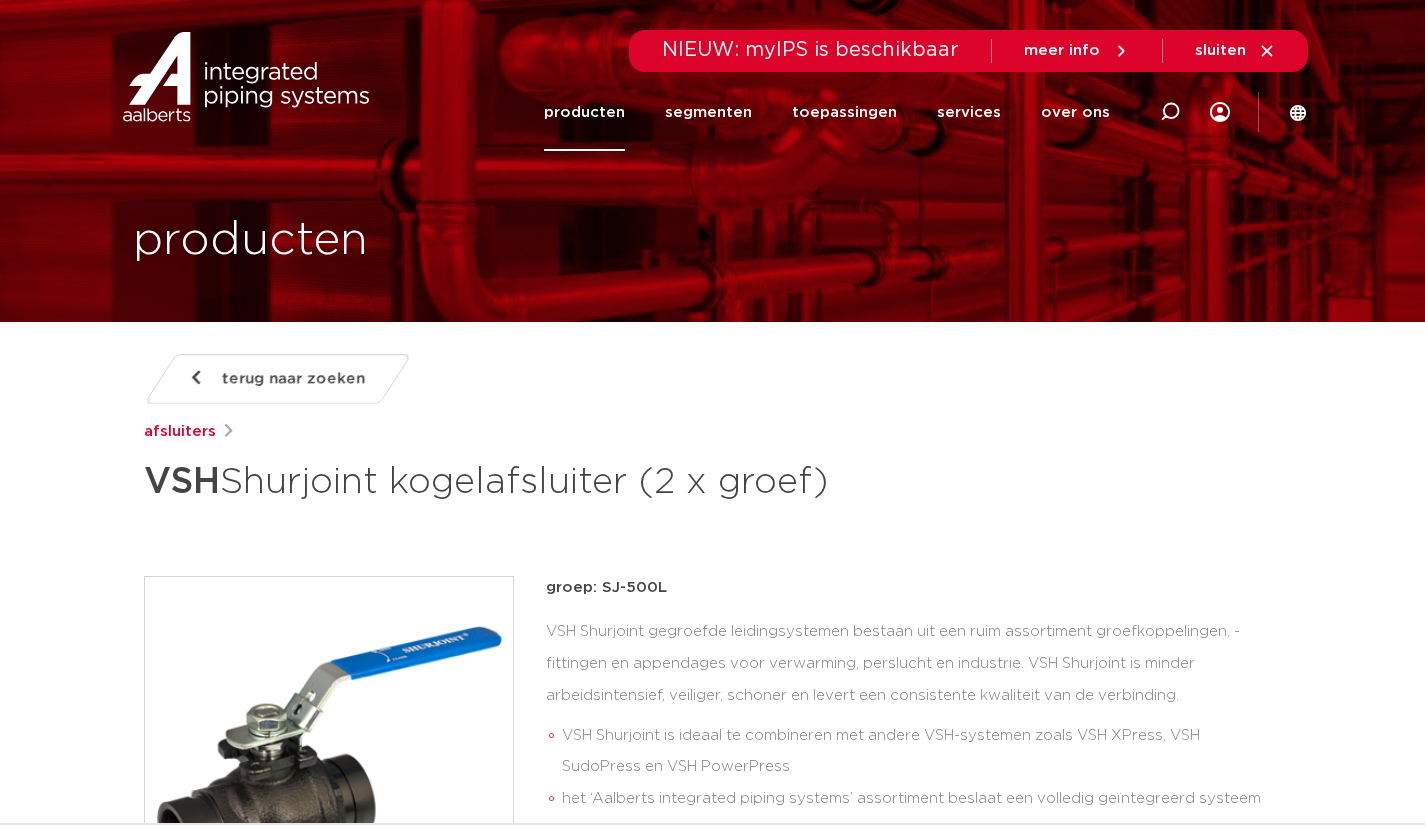 scroll, scrollTop: 40, scrollLeft: 0, axis: vertical 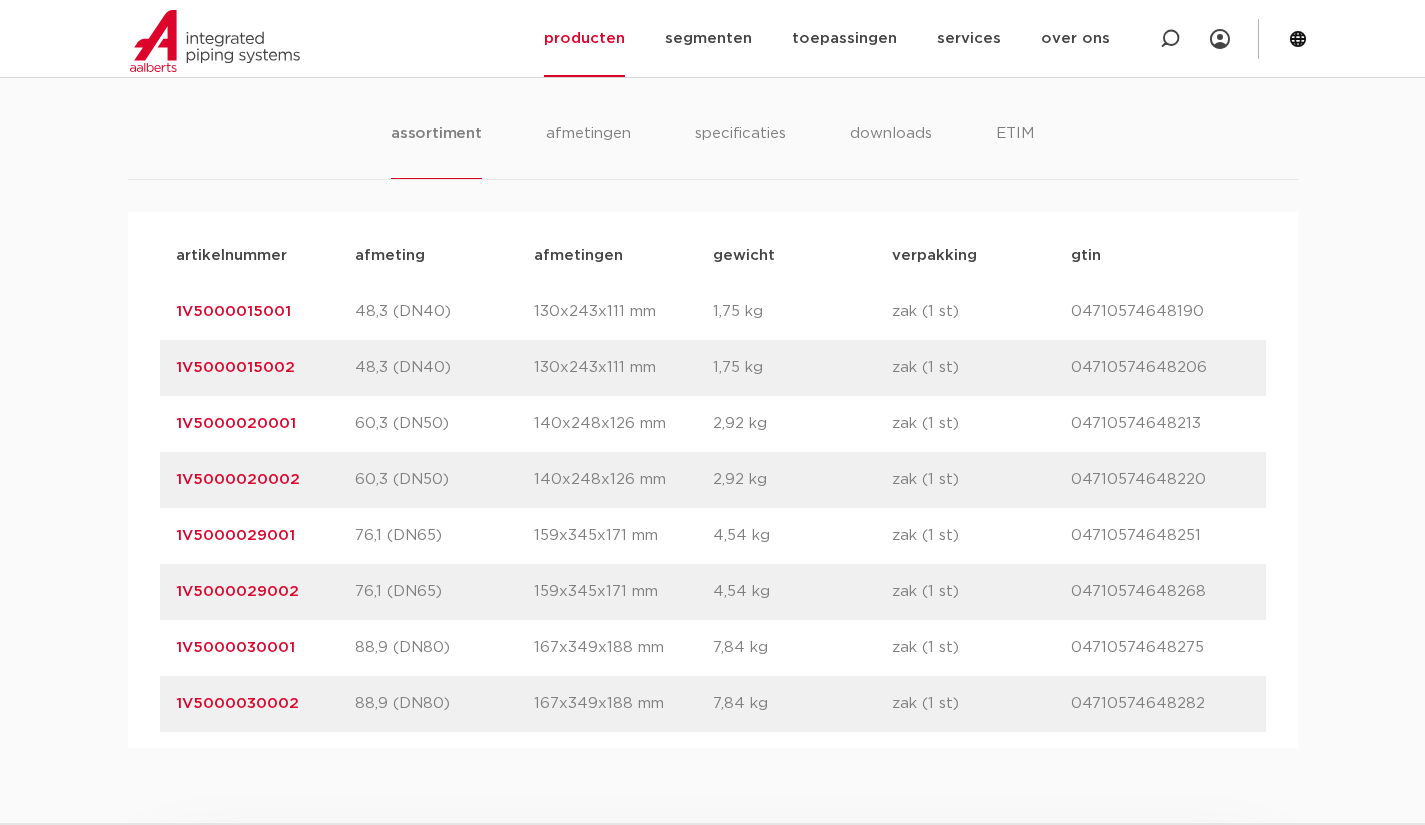 click on "1V5000030002" at bounding box center (237, 703) 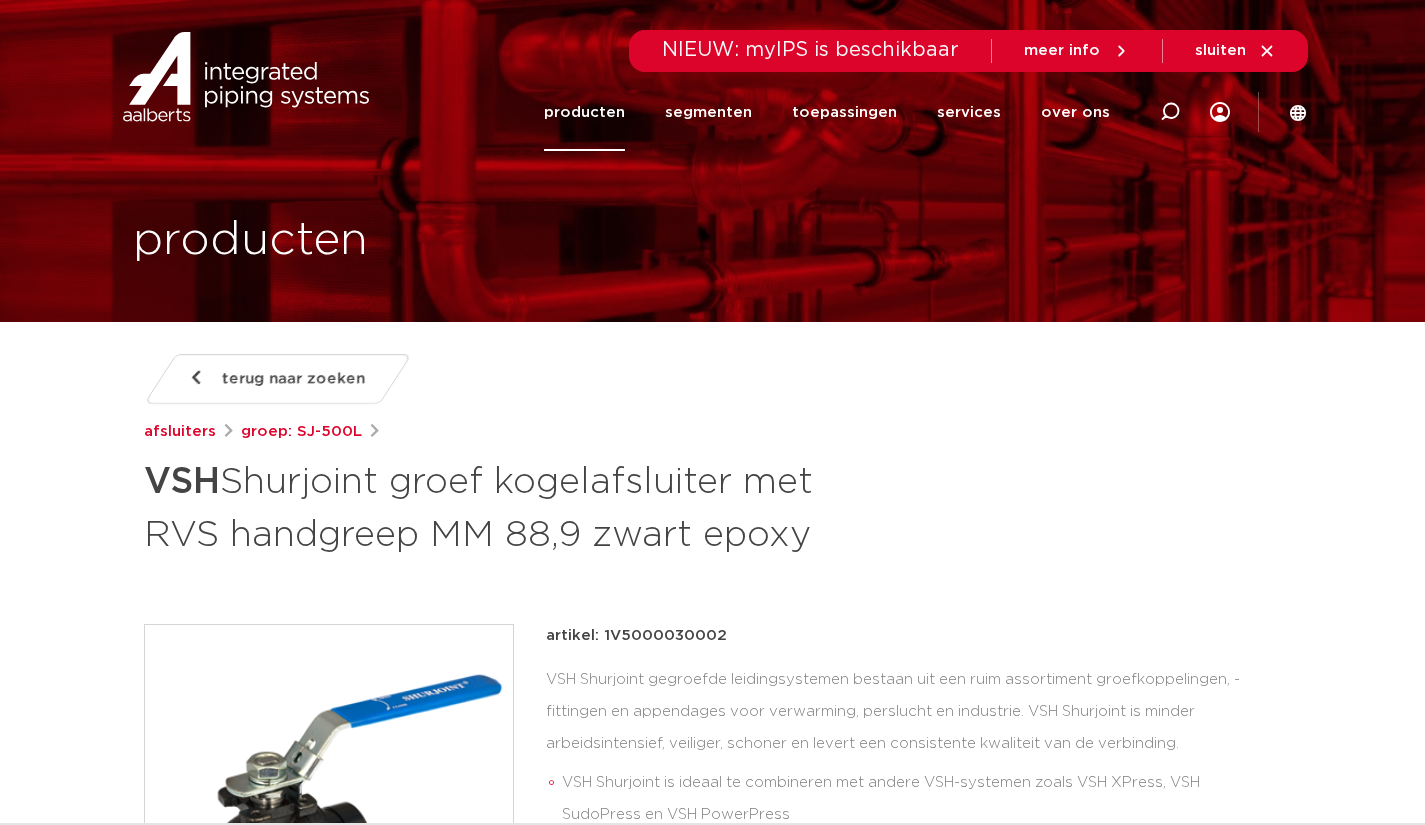 scroll, scrollTop: 0, scrollLeft: 0, axis: both 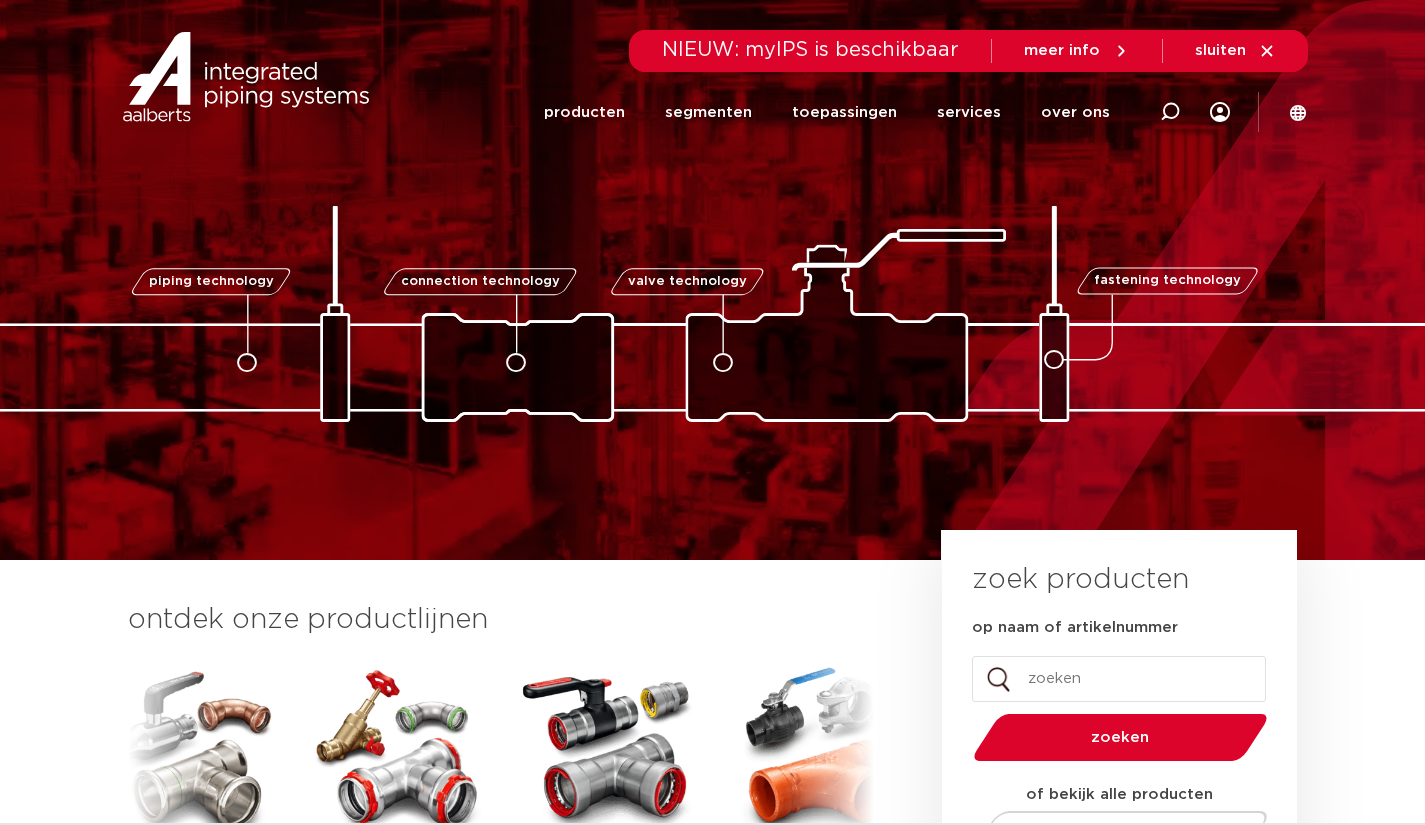click on "op naam of artikelnummer" at bounding box center (1119, 679) 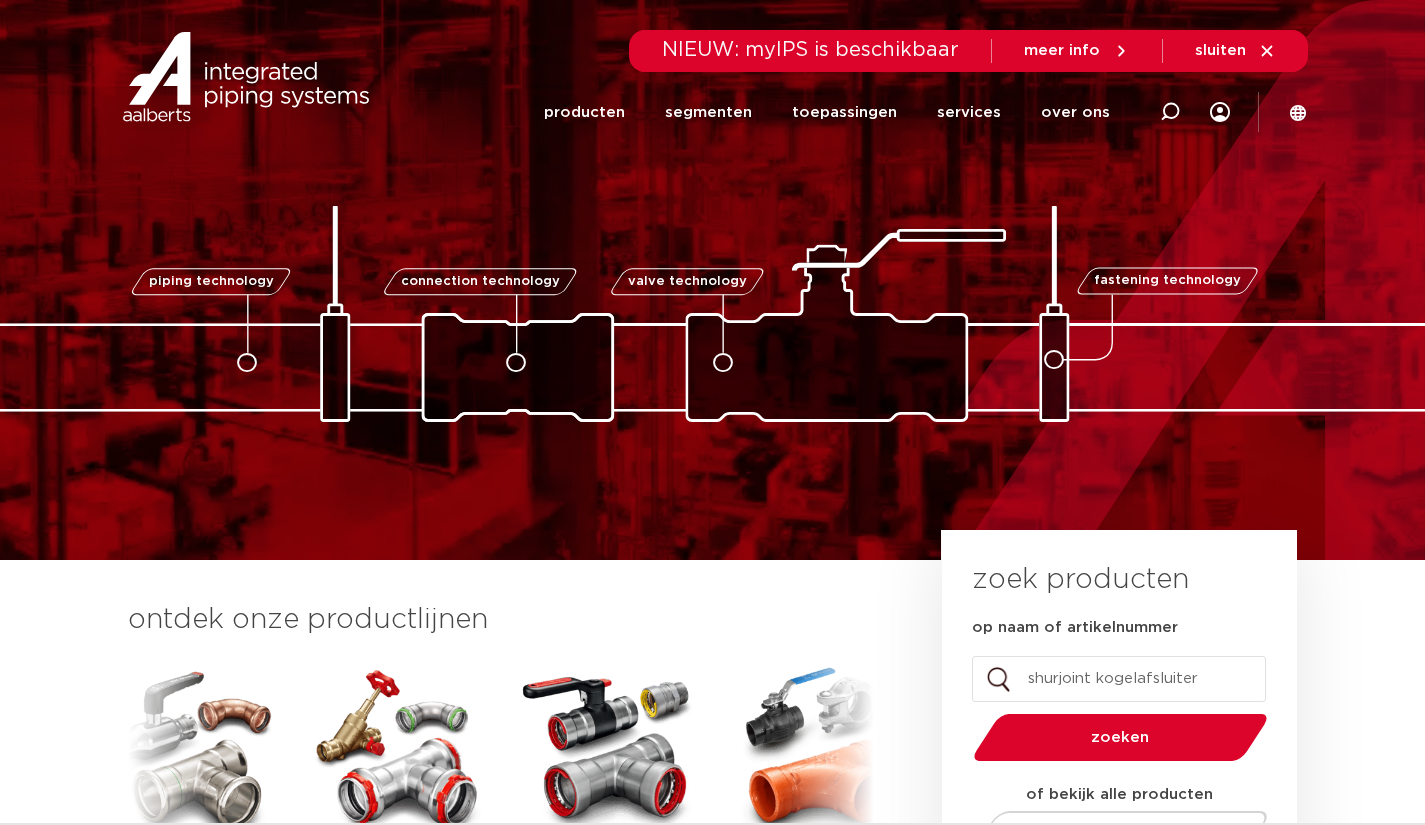 type on "shurjoint kogelafsluiter" 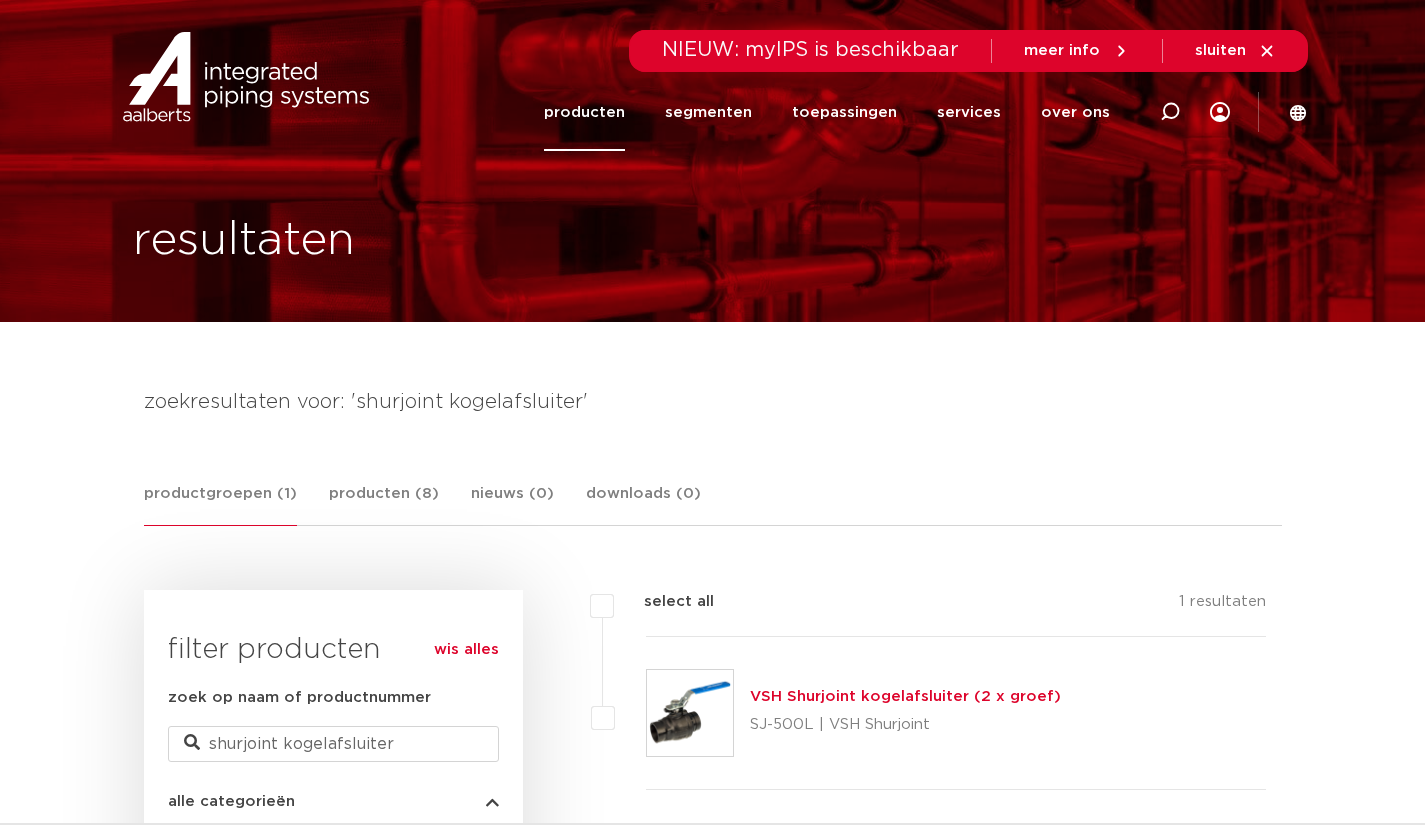 scroll, scrollTop: 360, scrollLeft: 0, axis: vertical 